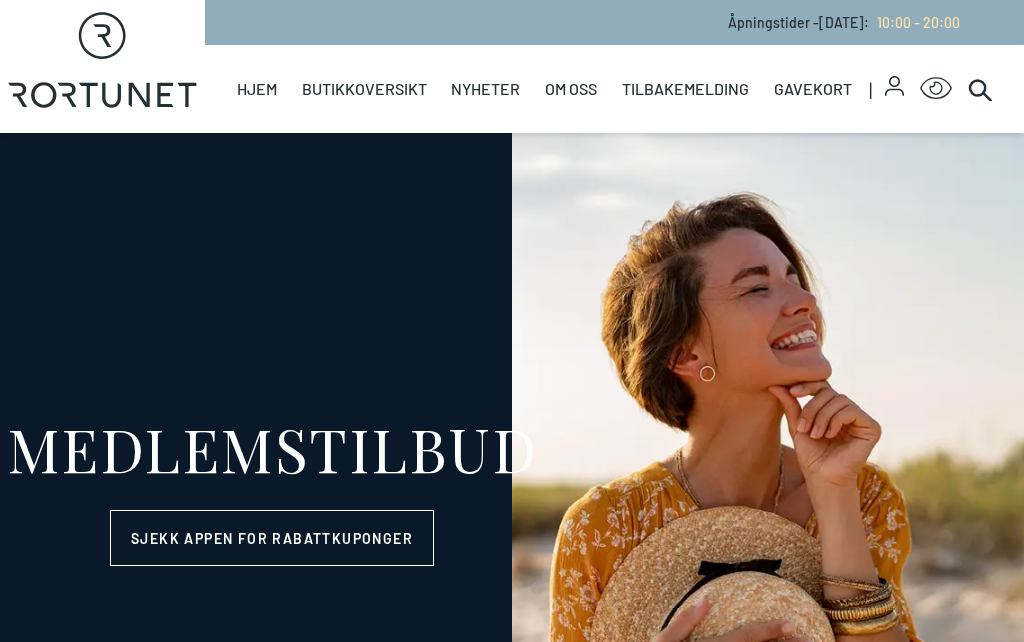 select on "NO" 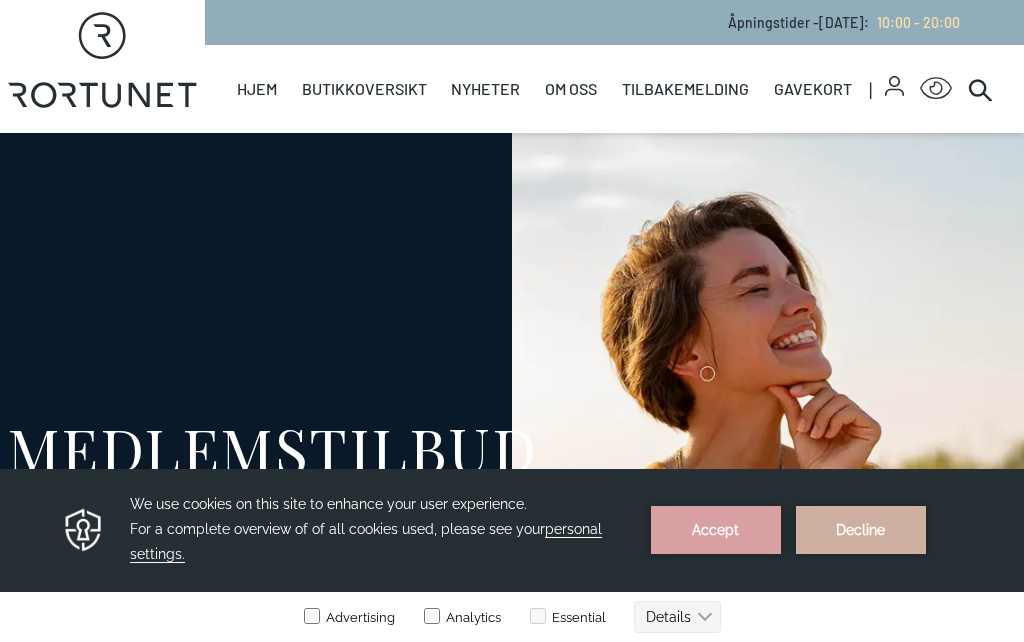 scroll, scrollTop: 0, scrollLeft: 0, axis: both 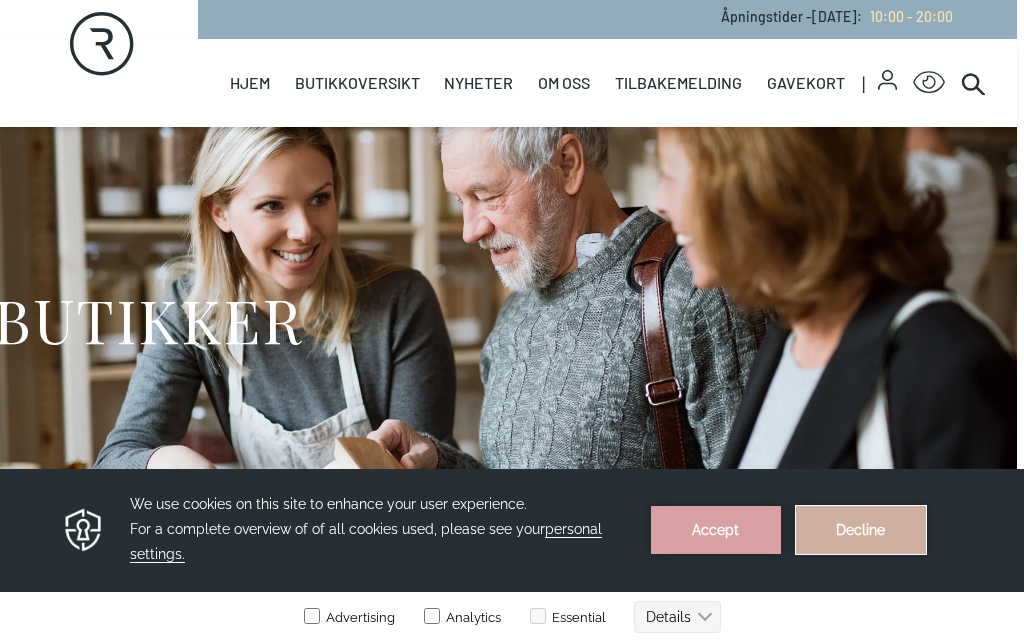 click on "Decline" at bounding box center [861, 530] 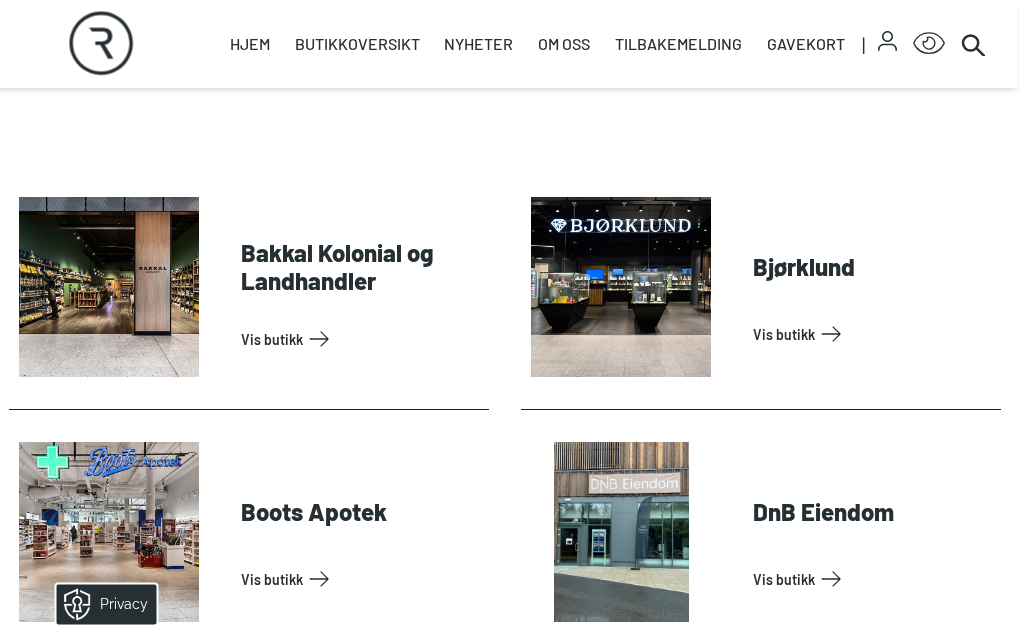scroll, scrollTop: 726, scrollLeft: 6, axis: both 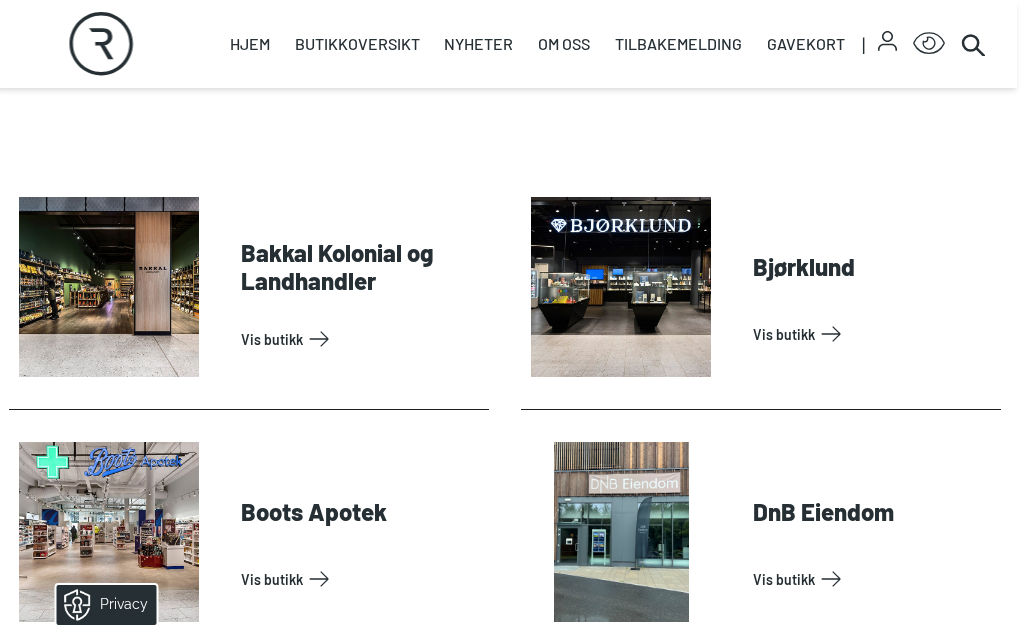click on "Vis butikk" at bounding box center (362, 339) 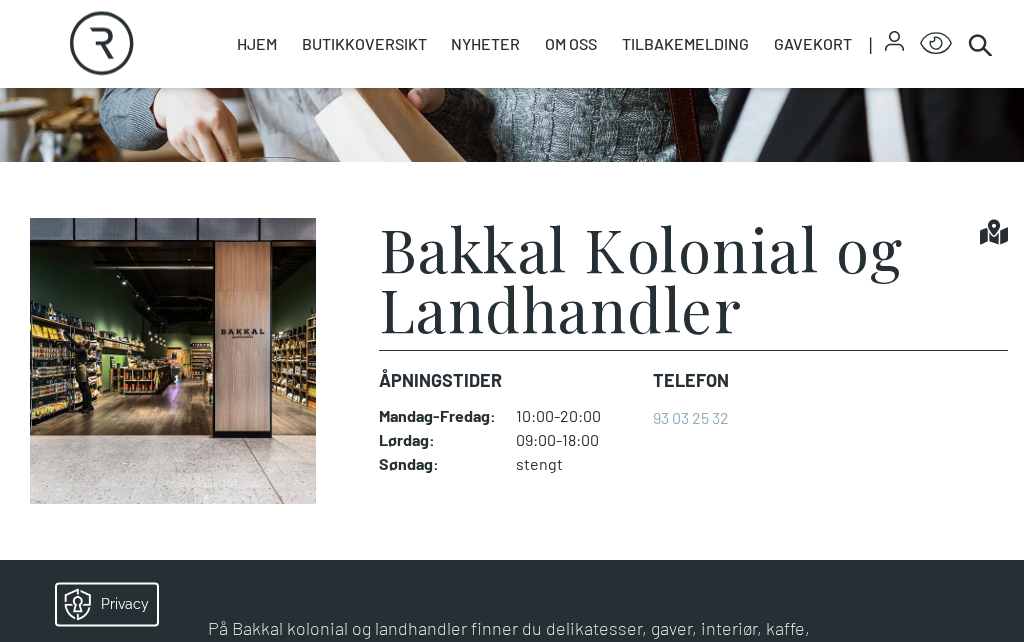 scroll, scrollTop: 373, scrollLeft: 0, axis: vertical 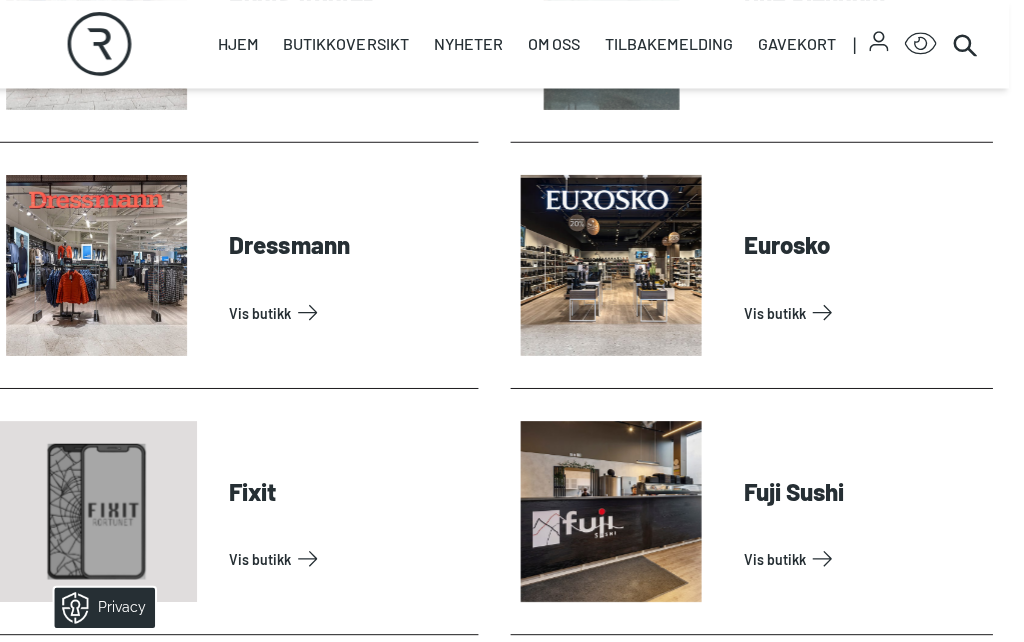 click on "Vis butikk" at bounding box center [351, 311] 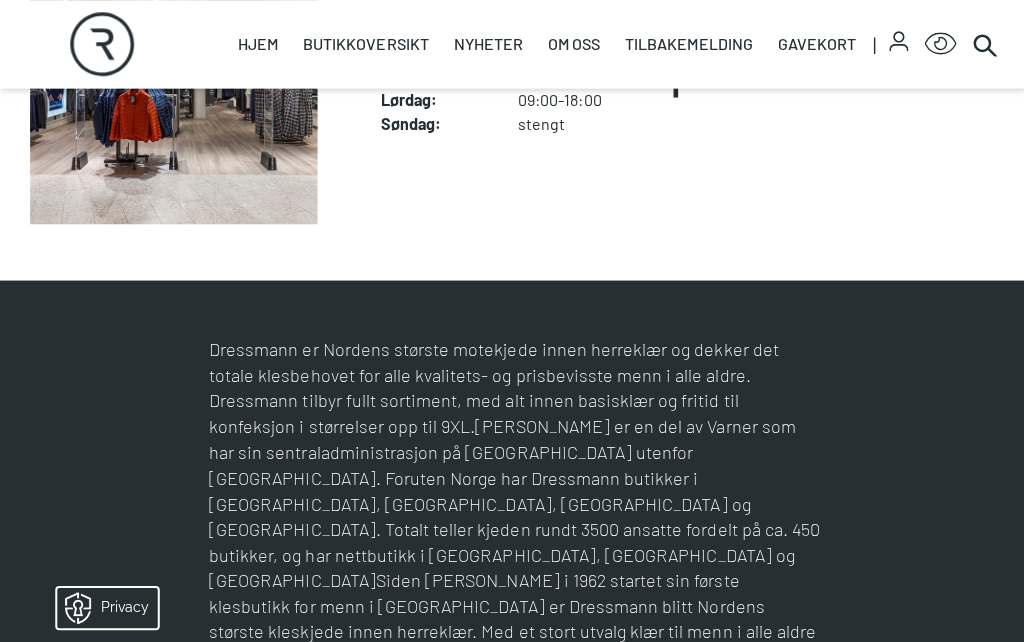 scroll, scrollTop: 685, scrollLeft: 0, axis: vertical 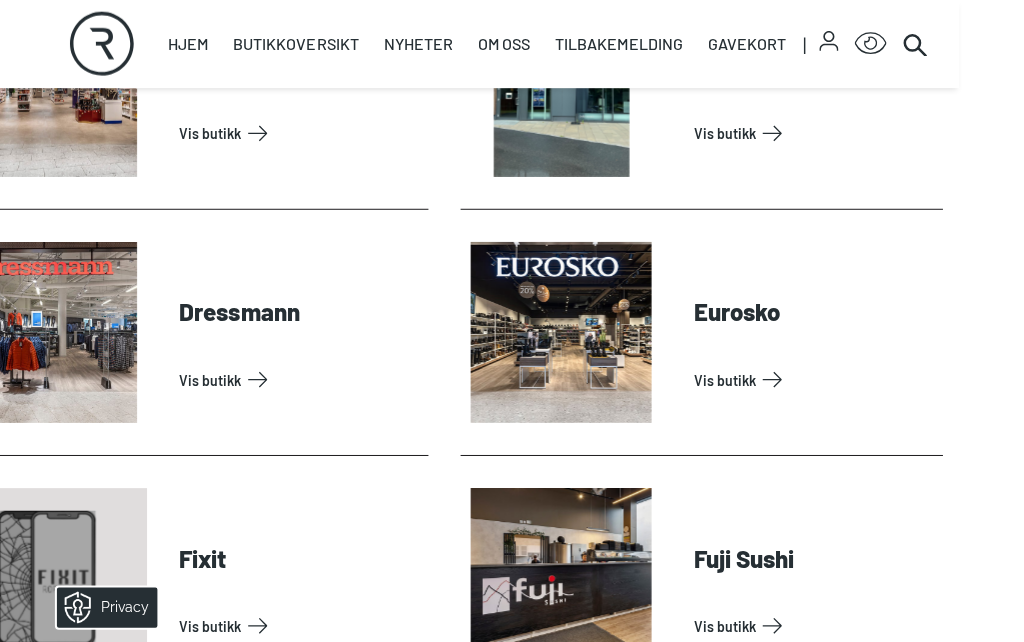 click on "Vis butikk" at bounding box center (299, 623) 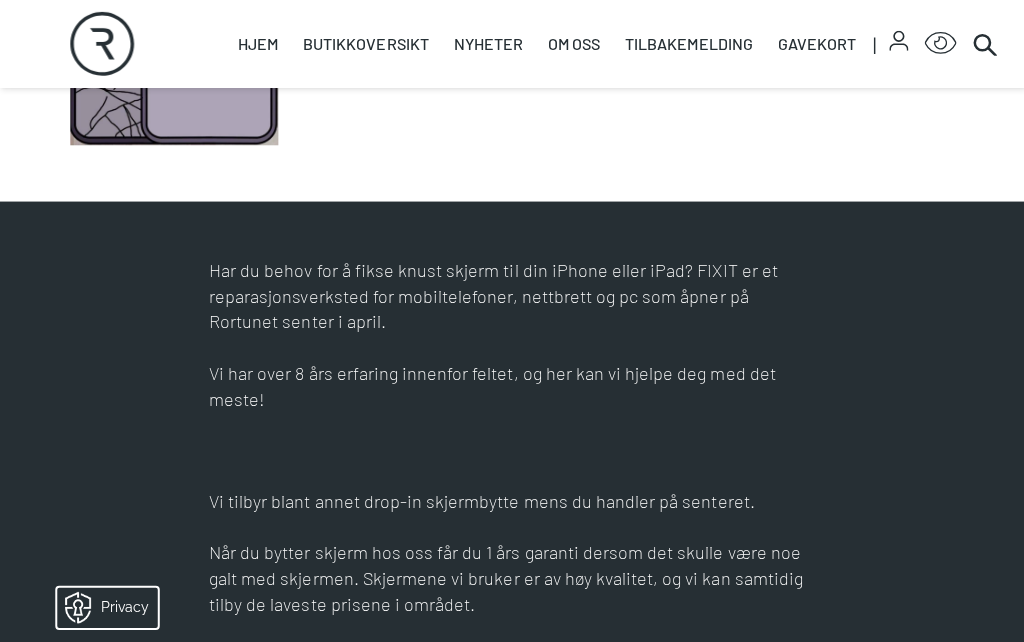 scroll, scrollTop: 784, scrollLeft: 0, axis: vertical 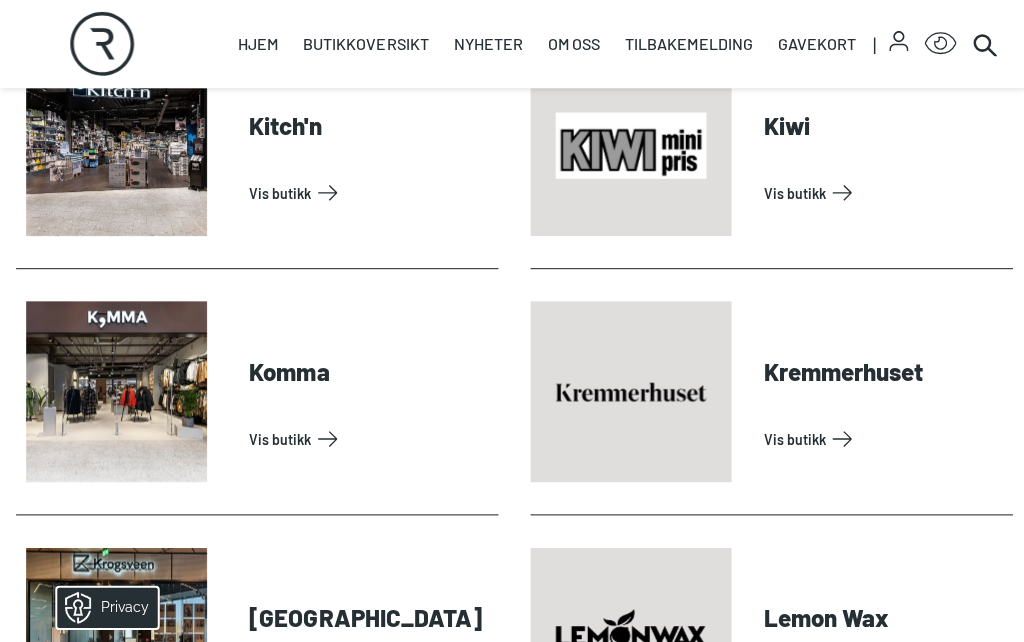 click on "Vis butikk" at bounding box center [880, 192] 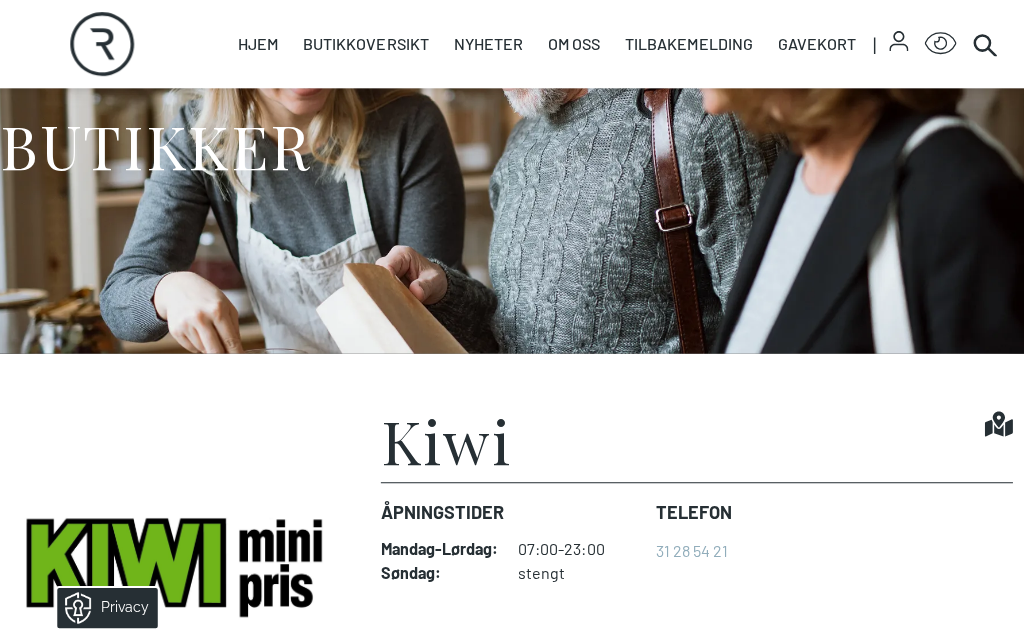 scroll, scrollTop: 180, scrollLeft: 0, axis: vertical 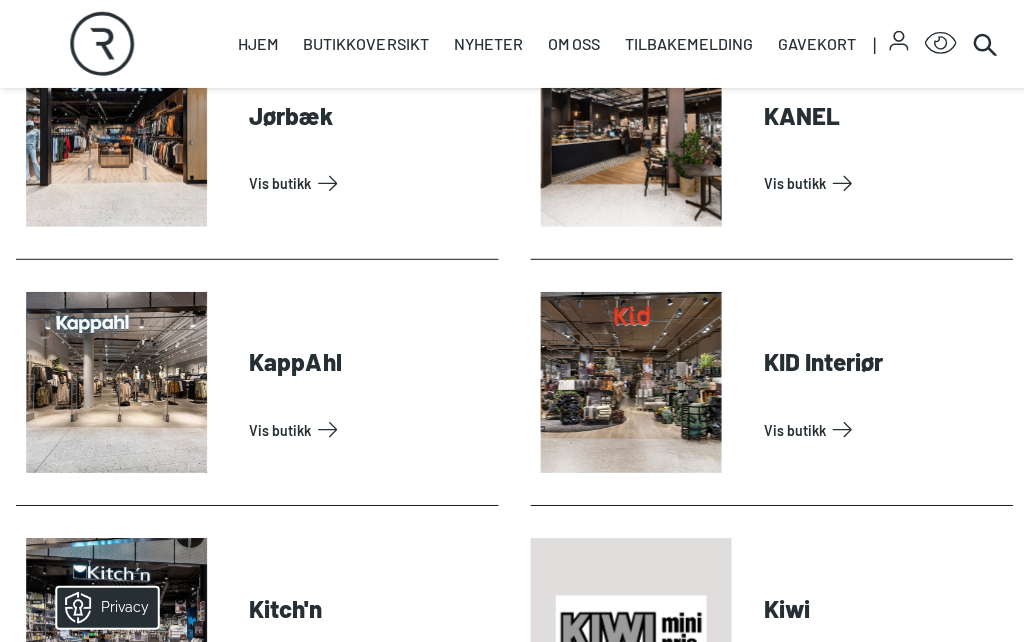 click on "Vis butikk" at bounding box center (368, 428) 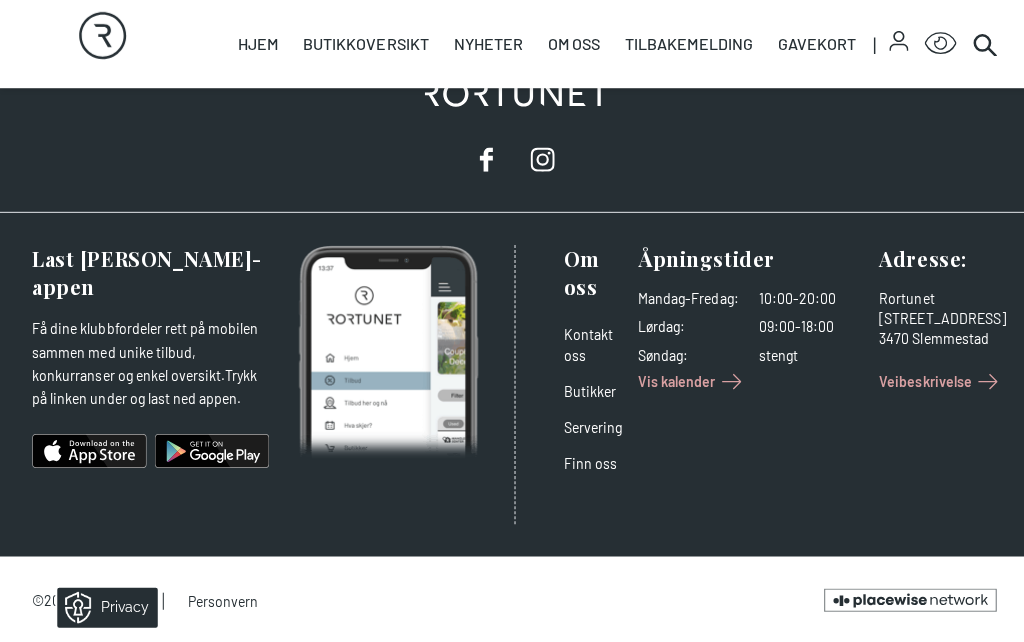 scroll, scrollTop: 0, scrollLeft: 0, axis: both 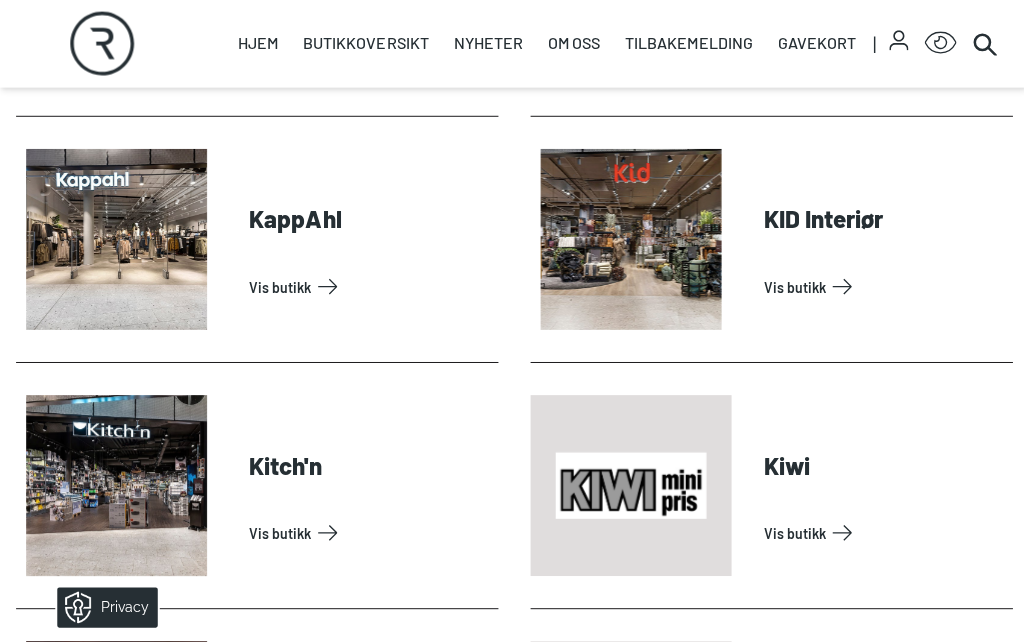 click on "Vis butikk" at bounding box center (880, 531) 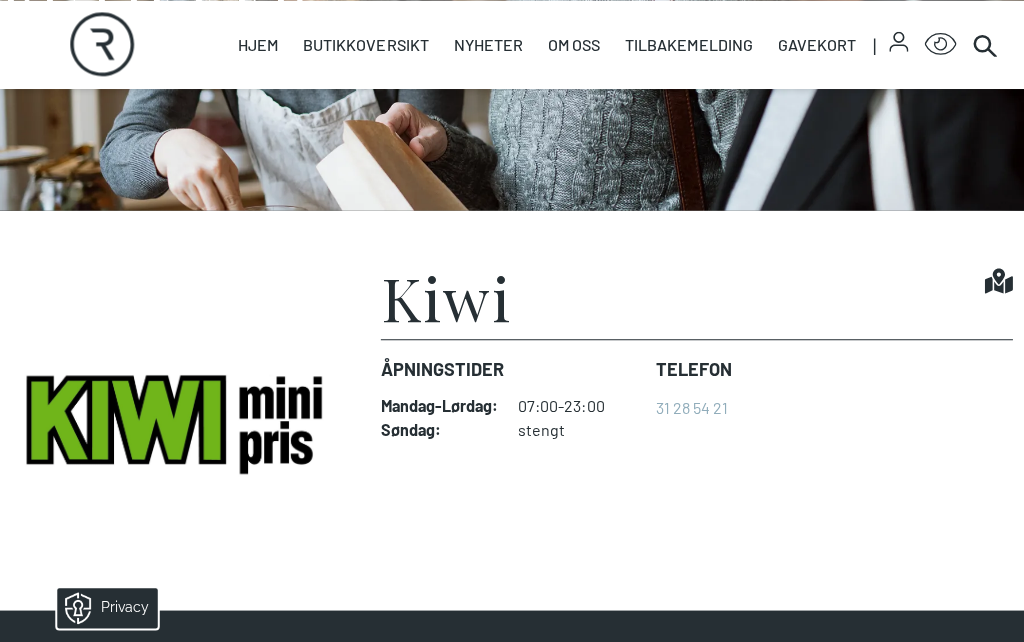 scroll, scrollTop: 322, scrollLeft: 0, axis: vertical 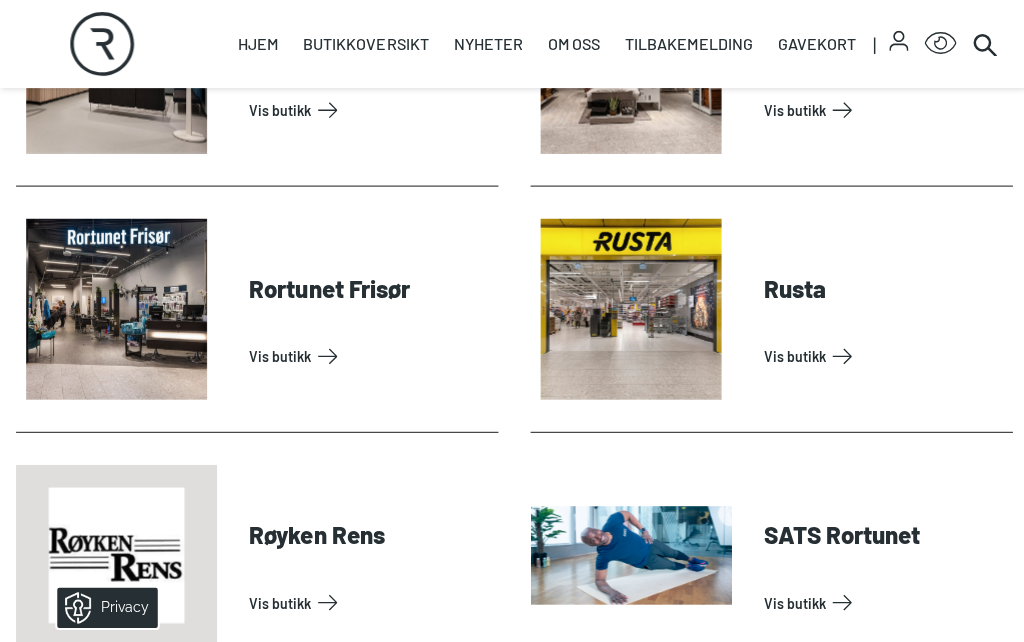 click on "Vis butikk" at bounding box center [880, 355] 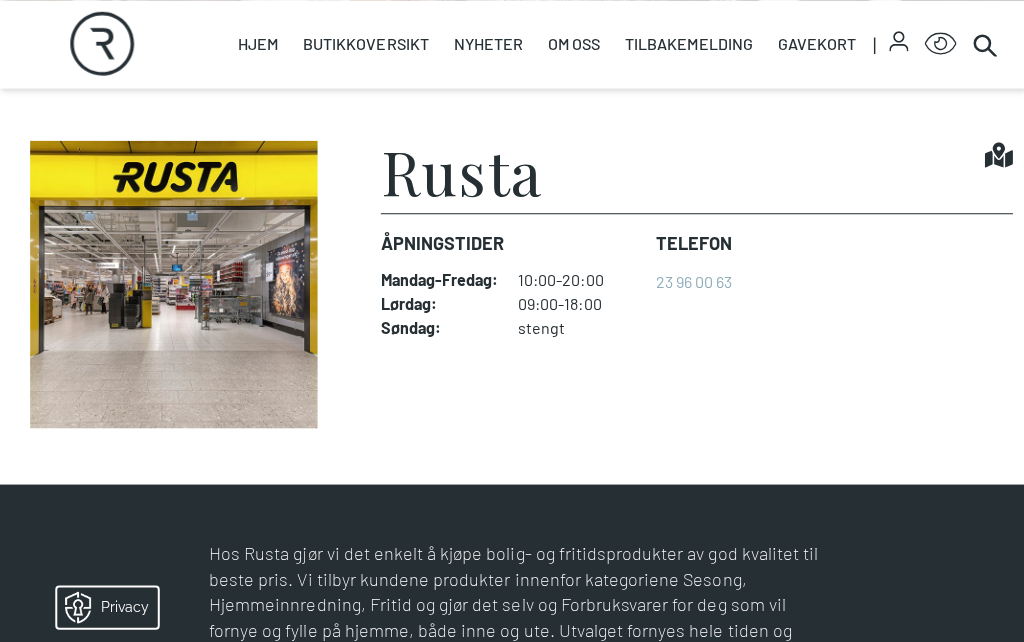 scroll, scrollTop: 513, scrollLeft: 0, axis: vertical 